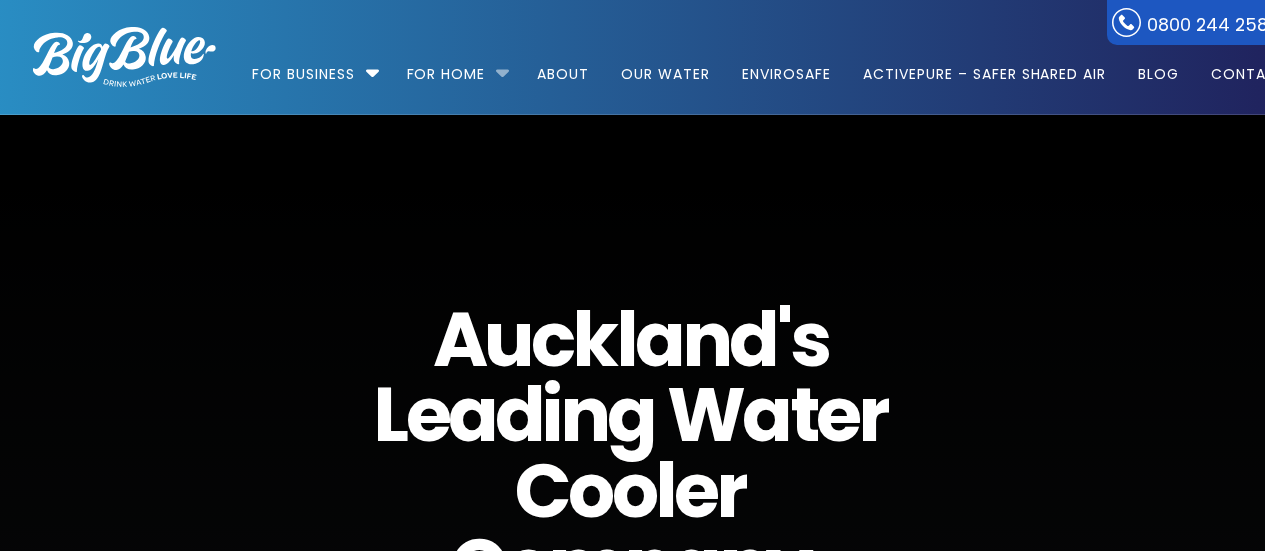 click on "For Home
Get a water cooler for your home
Short Term Water Cooler Hire For Events" at bounding box center [456, 65] 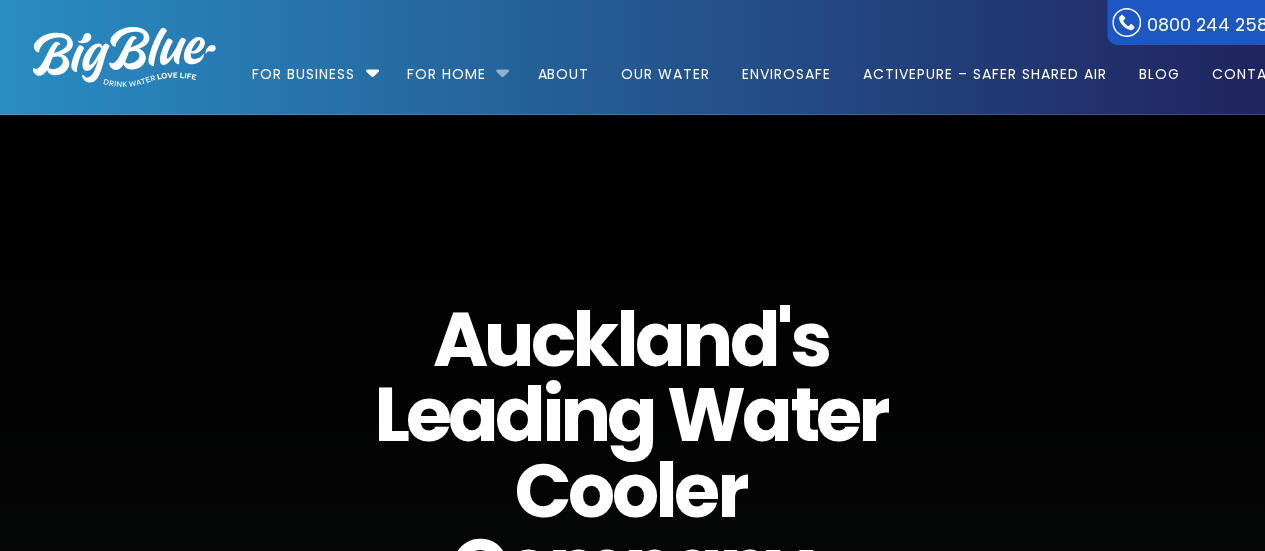 scroll, scrollTop: 0, scrollLeft: 0, axis: both 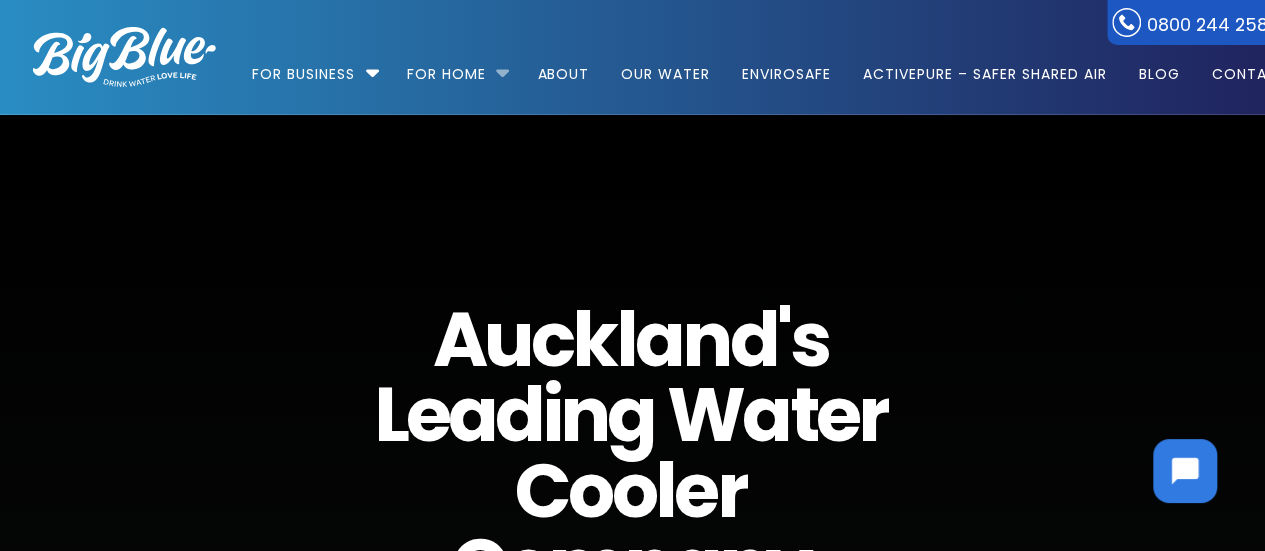 click on "For Home
Get a water cooler for your home
Short Term Water Cooler Hire For Events" at bounding box center [456, 65] 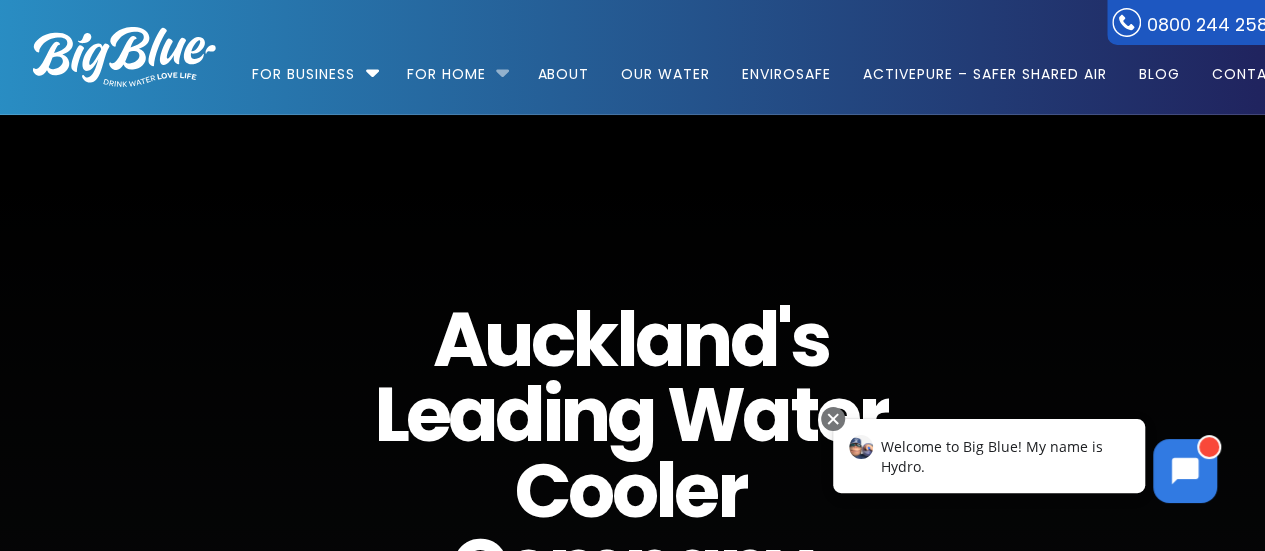 click on "For Home
Get a water cooler for your home
Short Term Water Cooler Hire For Events" at bounding box center [456, 65] 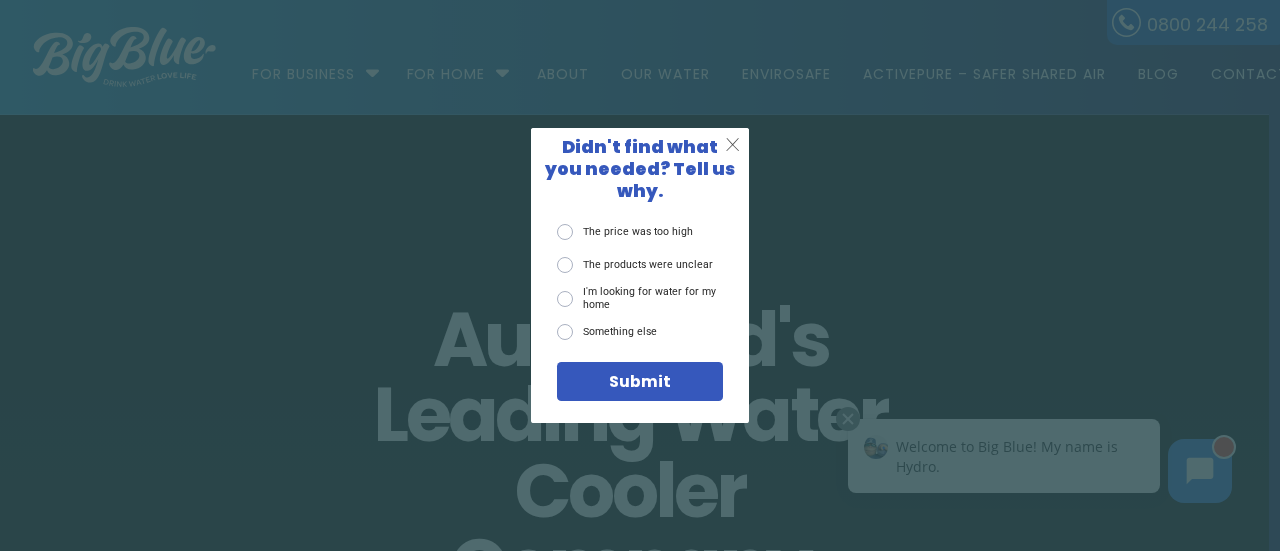 click on "X" at bounding box center (732, 145) 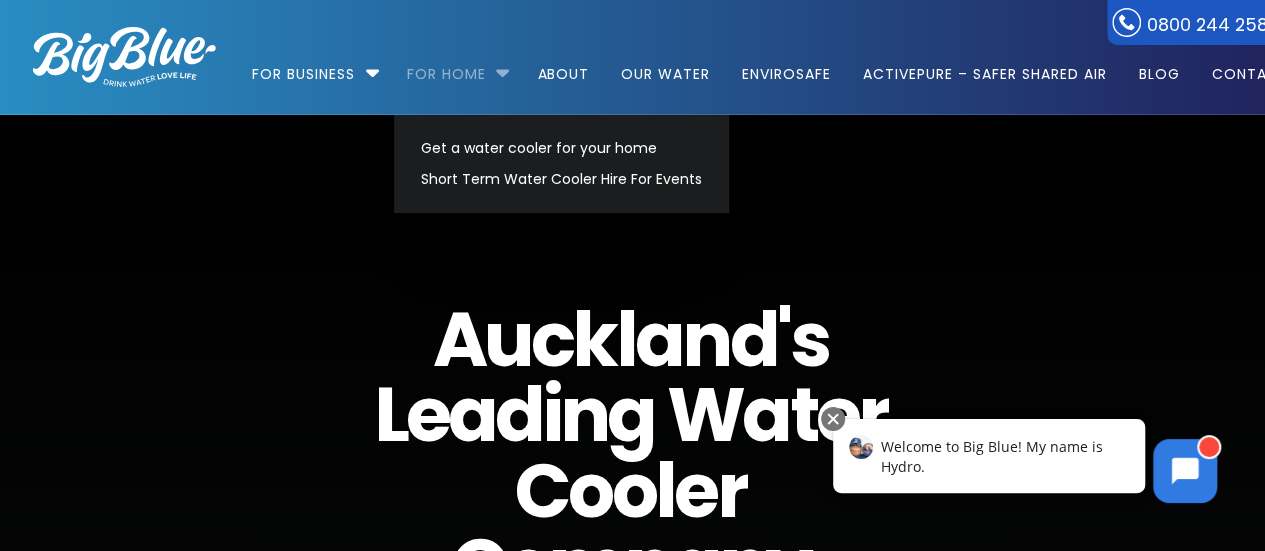 click on "For Home" at bounding box center (446, 64) 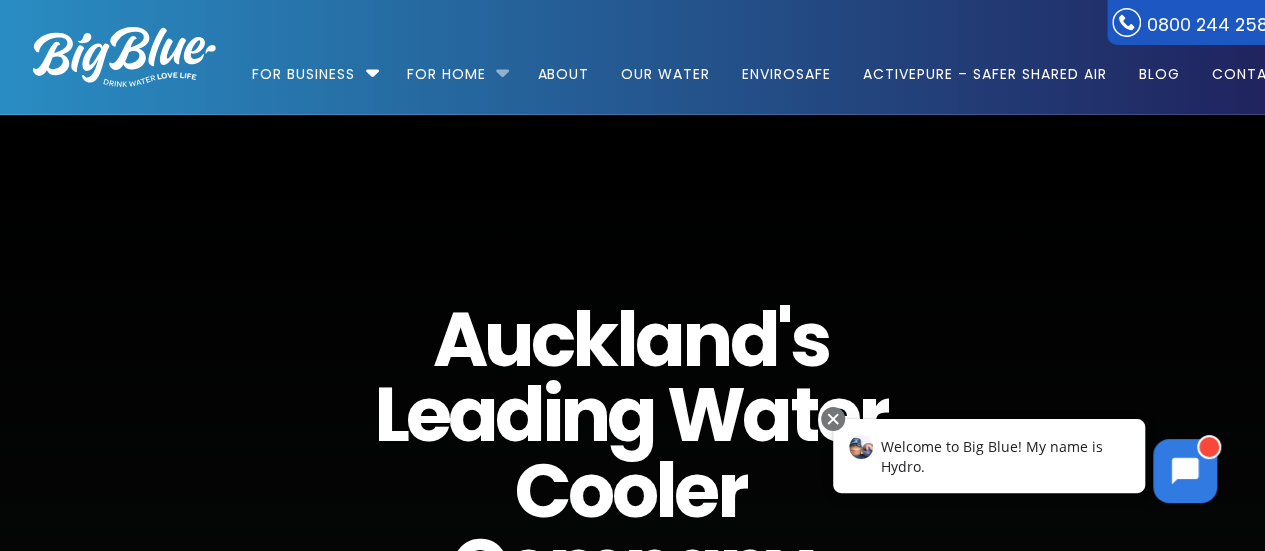 click on "For Home
Get a water cooler for your home
Short Term Water Cooler Hire For Events" at bounding box center (456, 65) 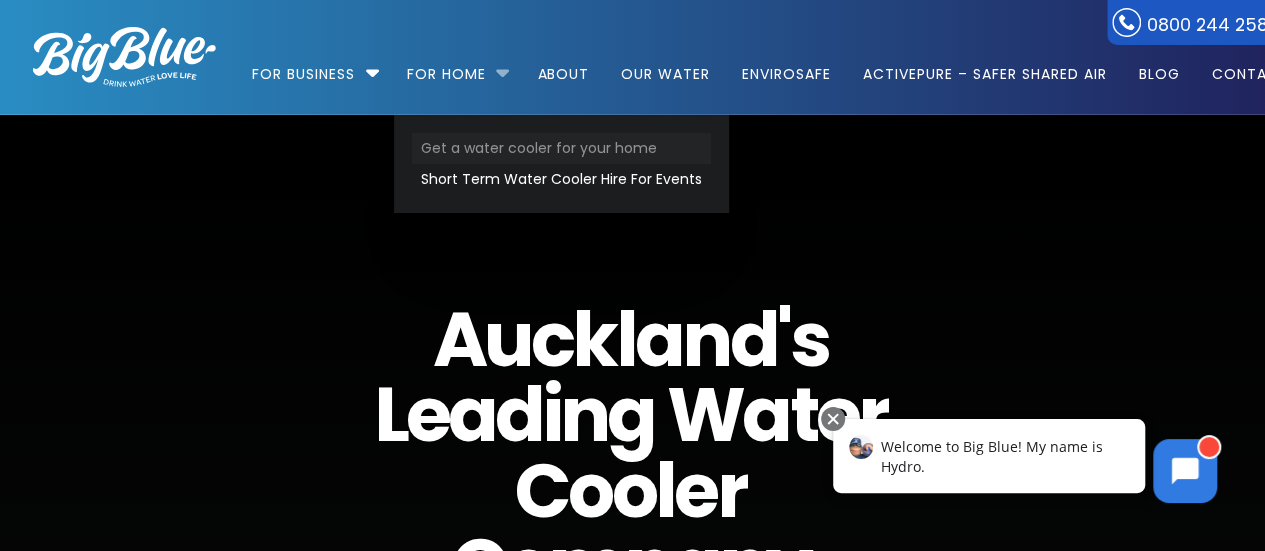 click on "Get a water cooler for your home" at bounding box center (561, 148) 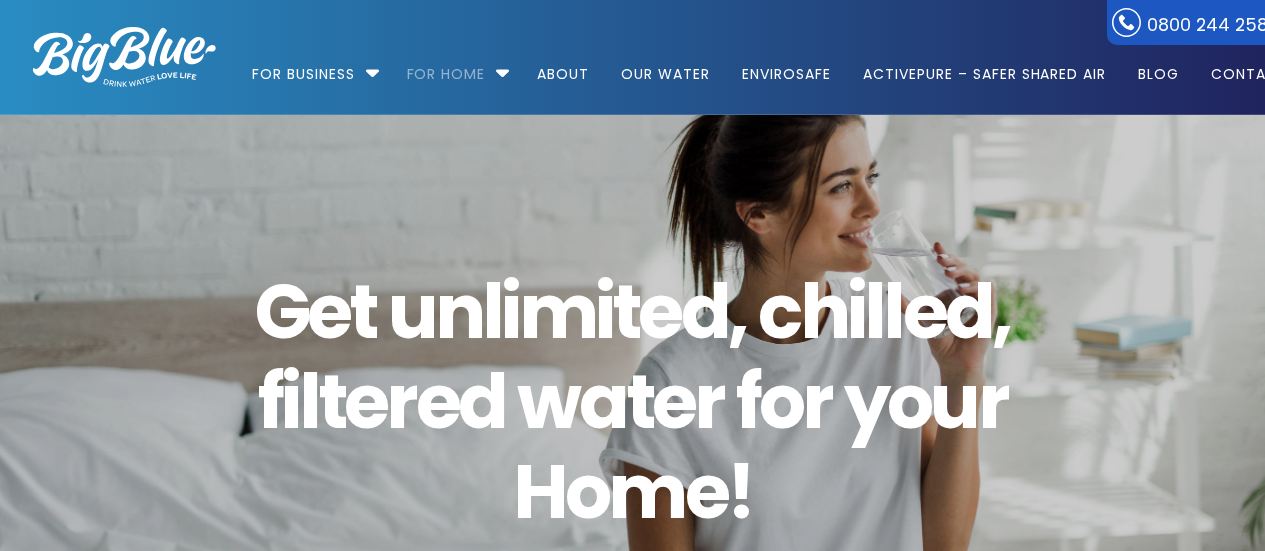 scroll, scrollTop: 0, scrollLeft: 0, axis: both 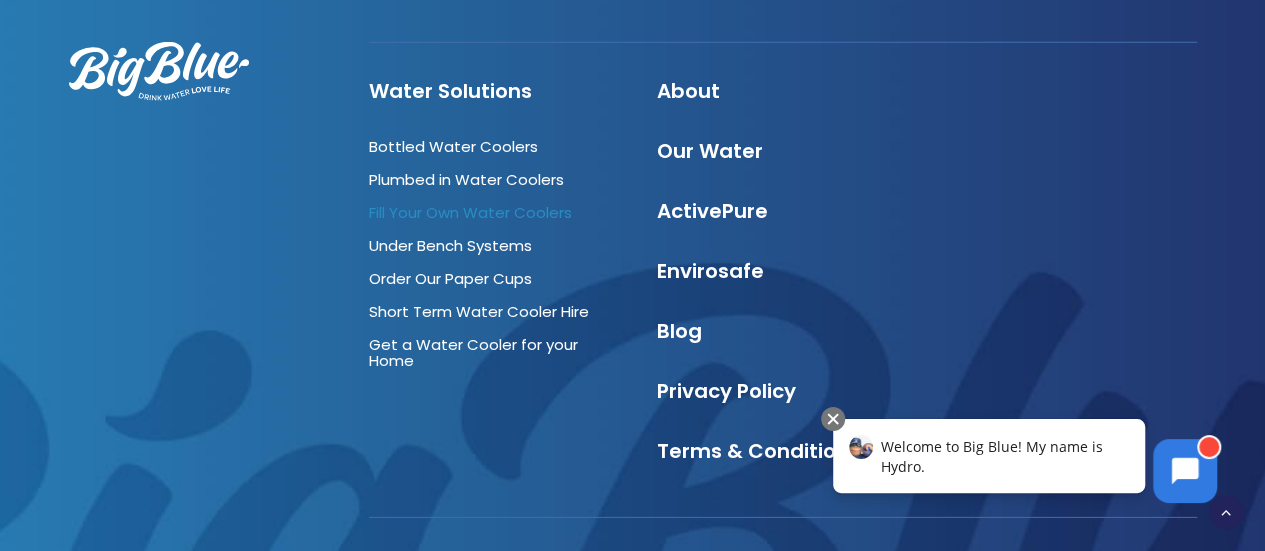 click on "Fill Your Own Water Coolers" at bounding box center (470, 212) 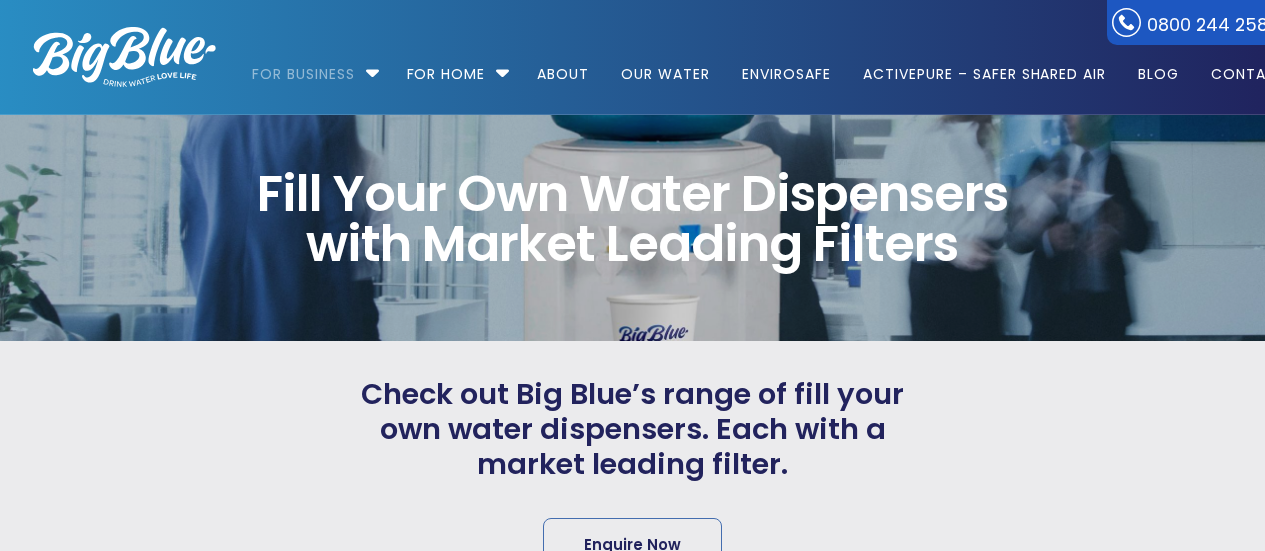 scroll, scrollTop: 0, scrollLeft: 0, axis: both 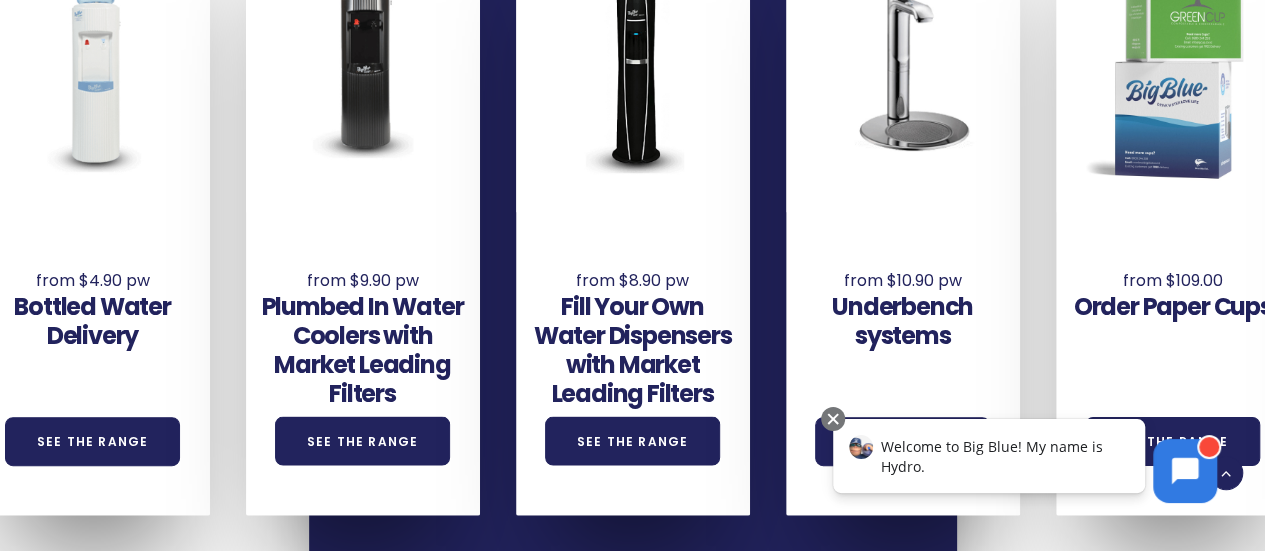 drag, startPoint x: 1271, startPoint y: 42, endPoint x: 1279, endPoint y: 169, distance: 127.25172 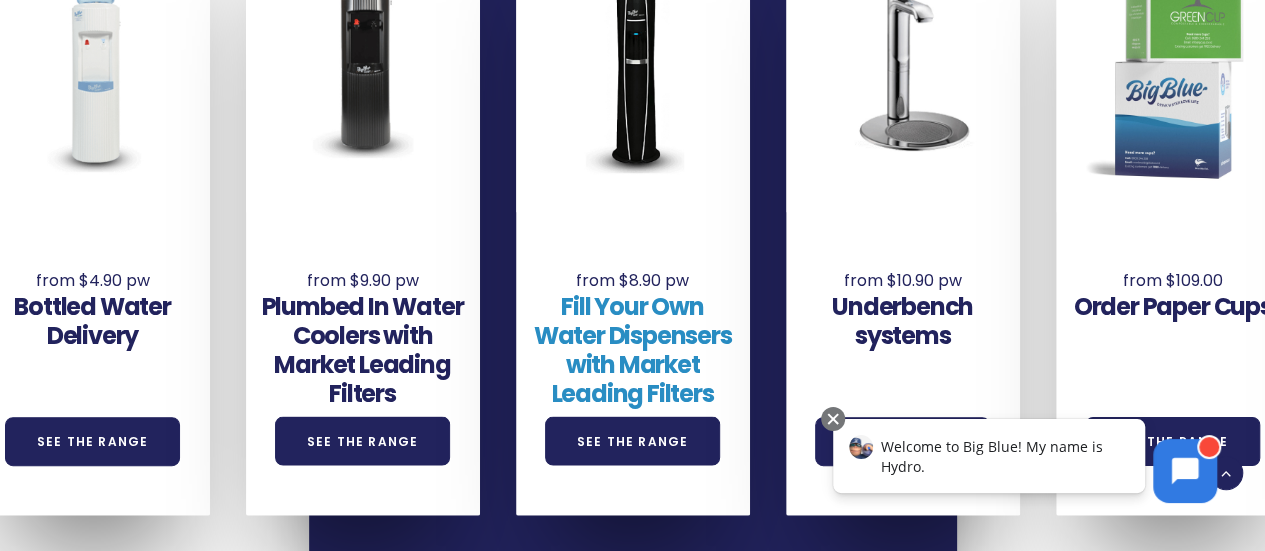 click on "Fill Your Own Water Dispensers with Market Leading Filters" at bounding box center (633, 348) 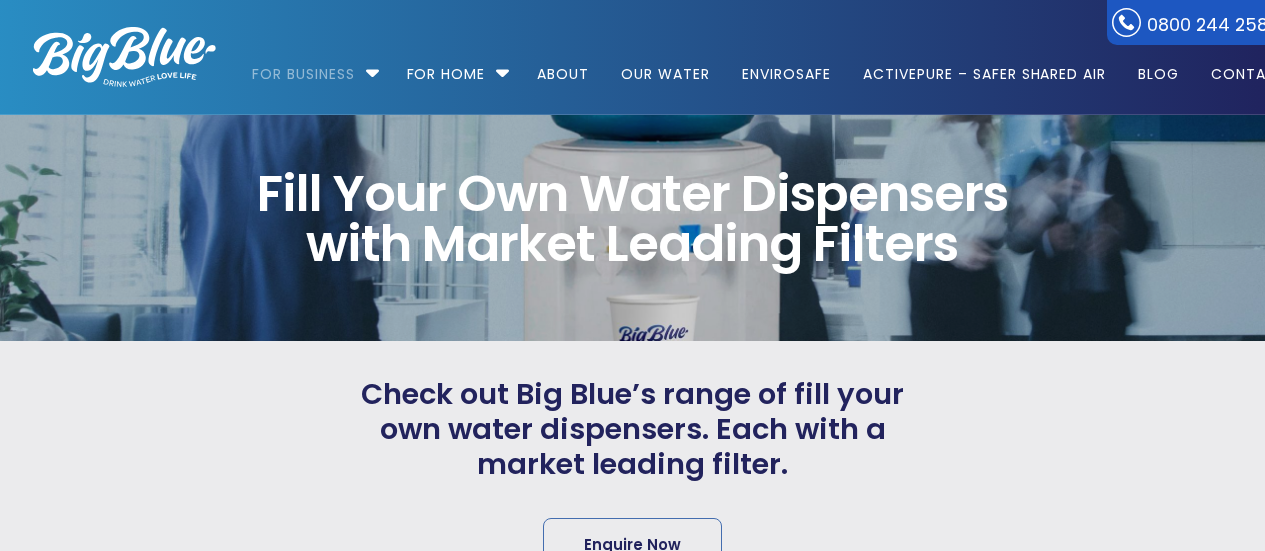 scroll, scrollTop: 0, scrollLeft: 0, axis: both 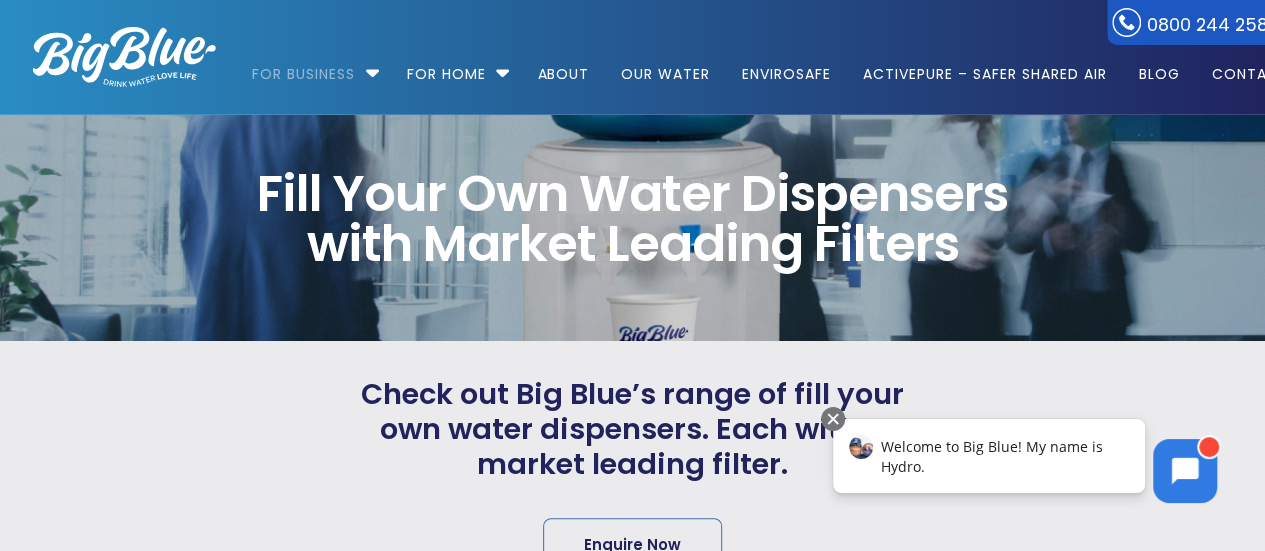drag, startPoint x: 1272, startPoint y: 63, endPoint x: 1269, endPoint y: 38, distance: 25.179358 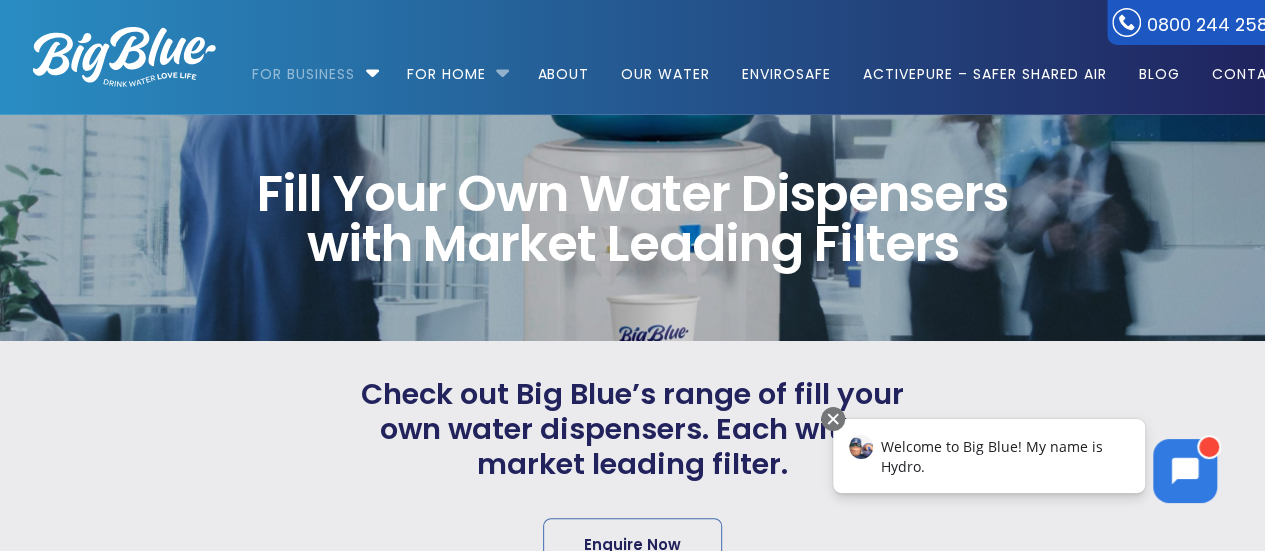 click on "For Home
Get a water cooler for your home
Short Term Water Cooler Hire For Events" at bounding box center (456, 65) 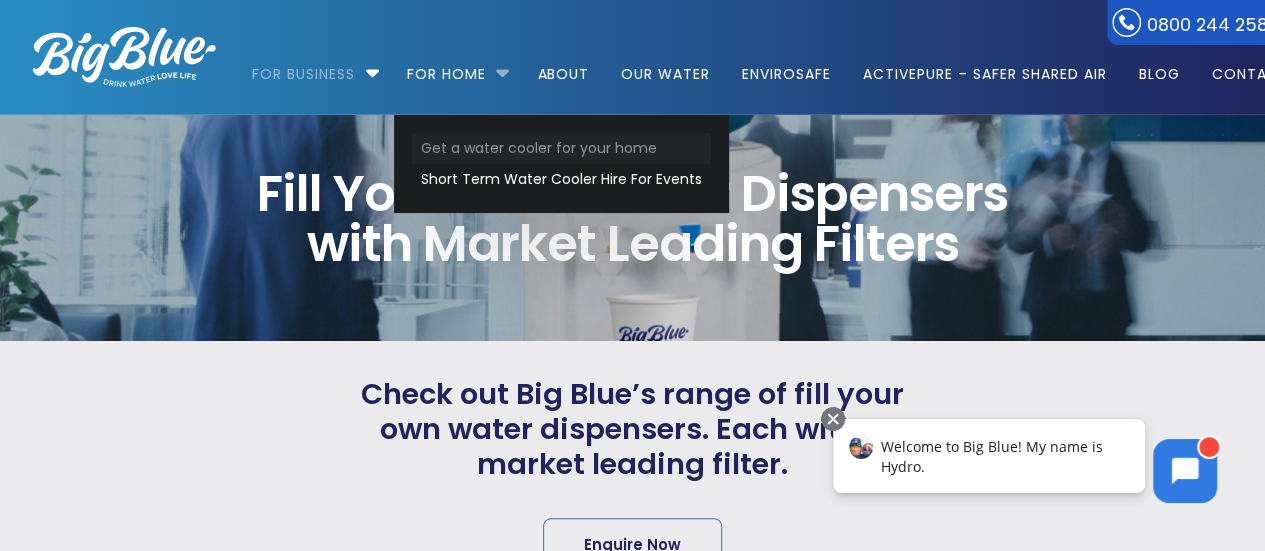 click on "Get a water cooler for your home" at bounding box center [561, 148] 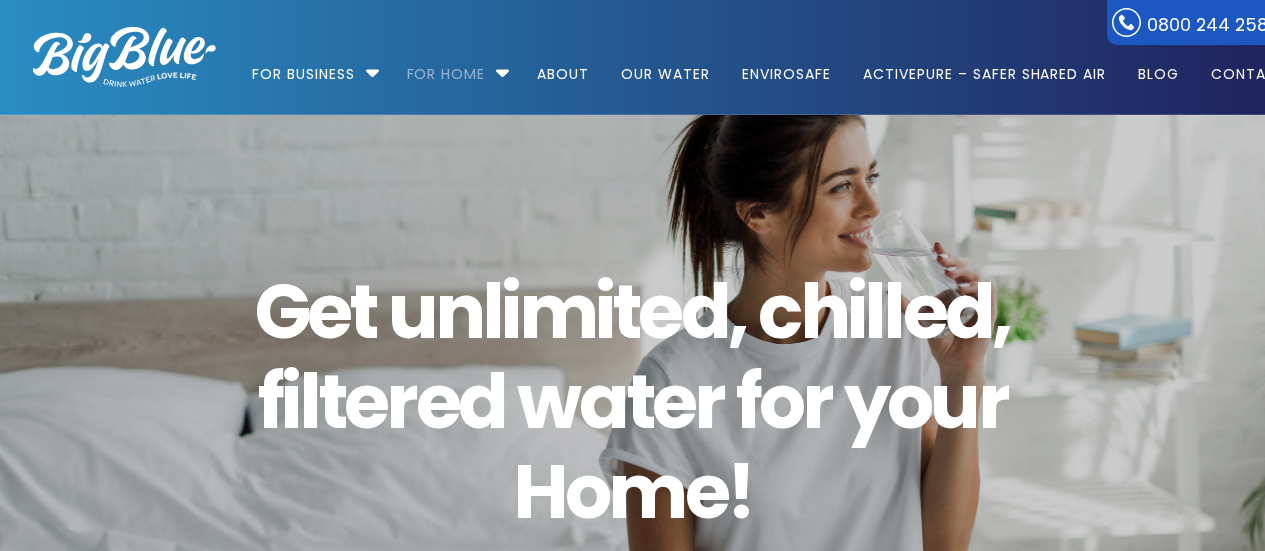 scroll, scrollTop: 0, scrollLeft: 0, axis: both 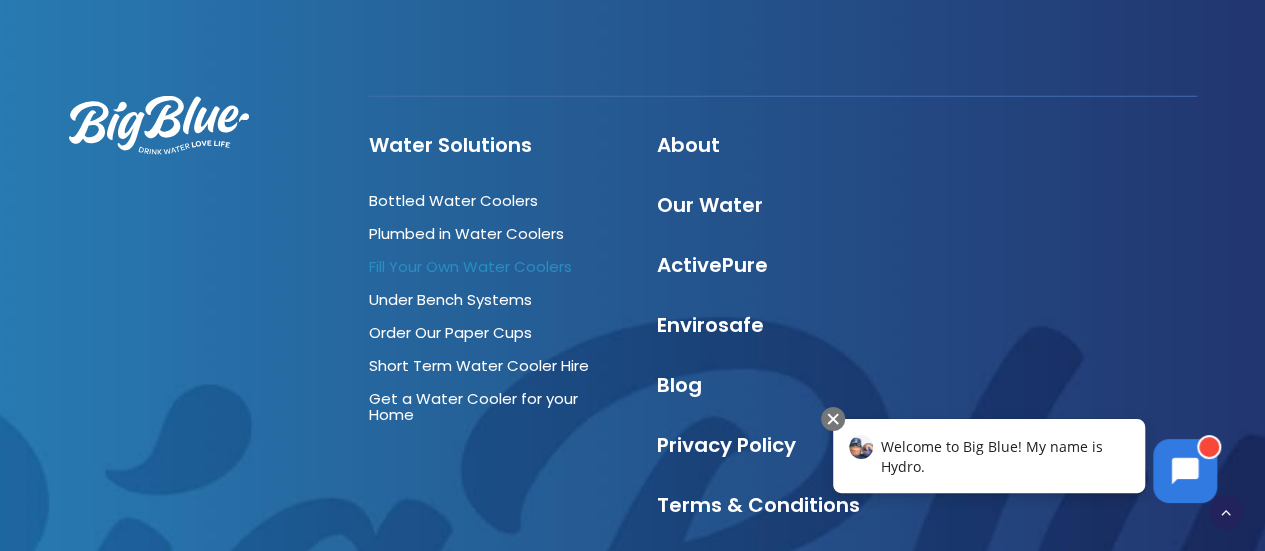click on "Fill Your Own Water Coolers" at bounding box center [470, 266] 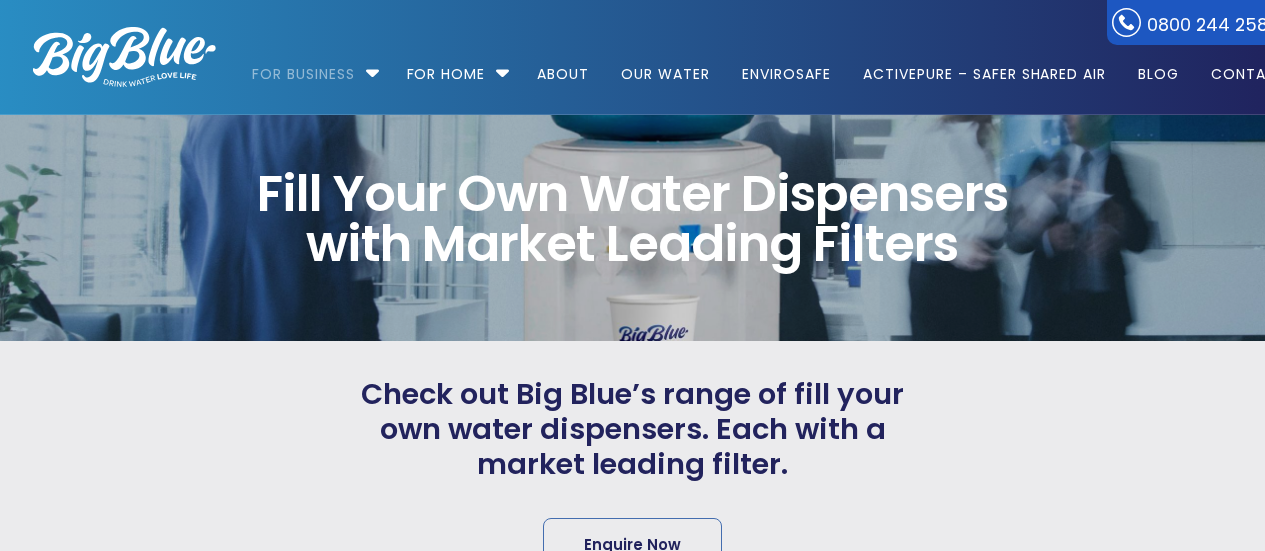 scroll, scrollTop: 0, scrollLeft: 0, axis: both 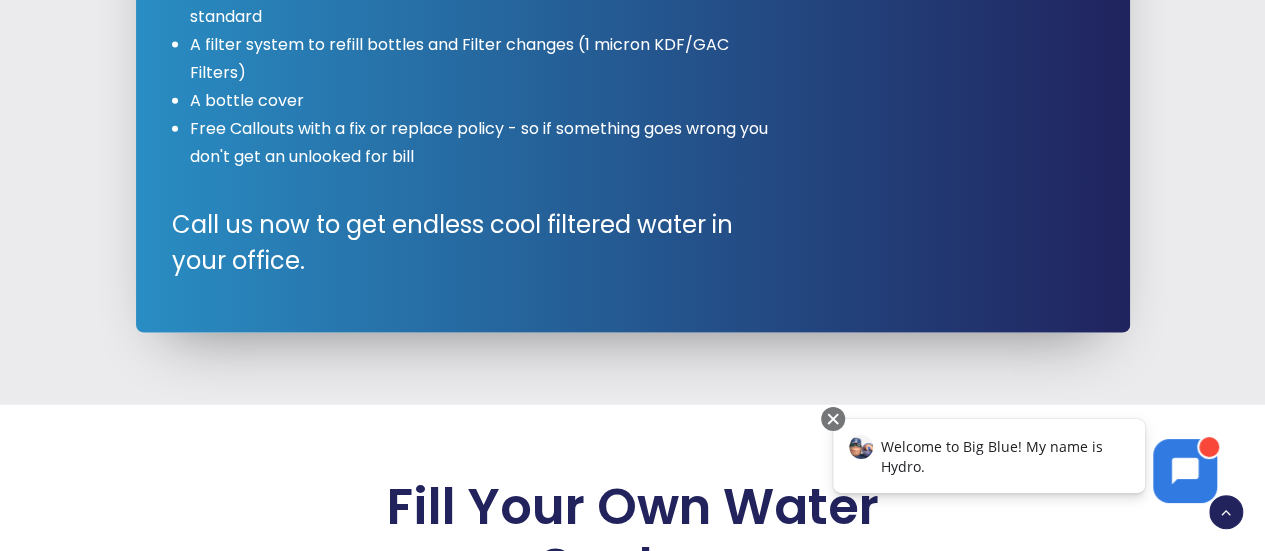 click at bounding box center (1181, -34) 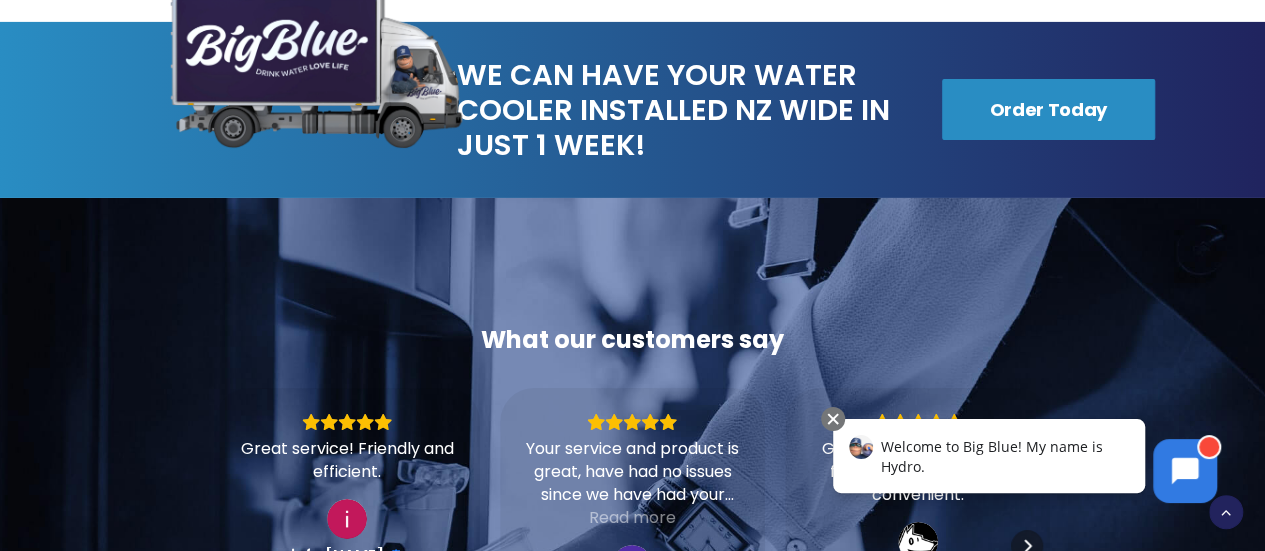 scroll, scrollTop: 3331, scrollLeft: 0, axis: vertical 